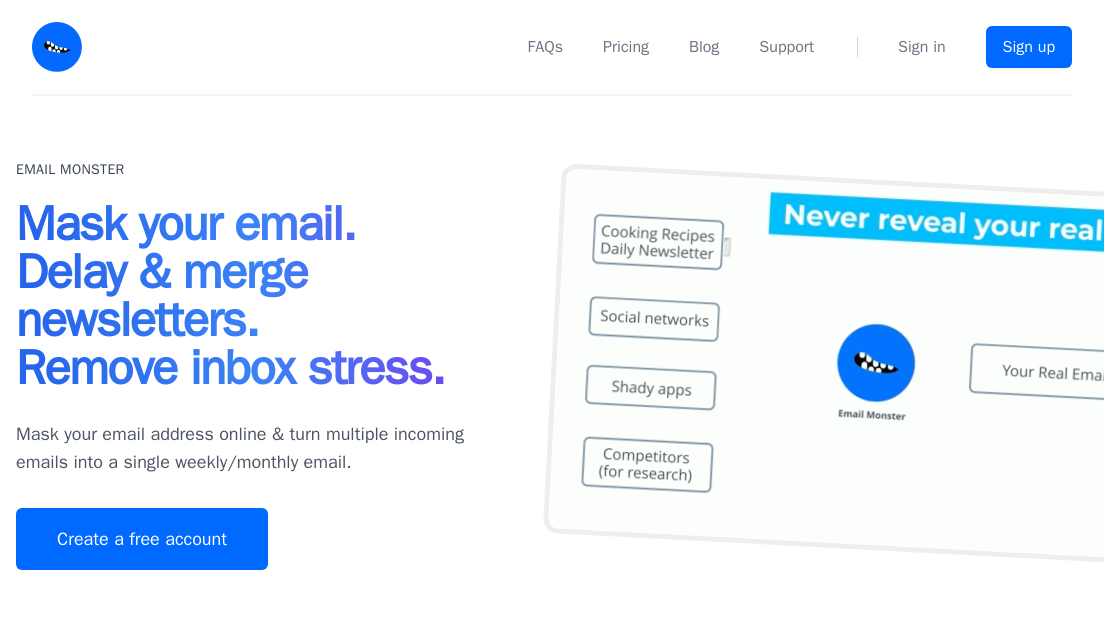 scroll, scrollTop: 0, scrollLeft: 0, axis: both 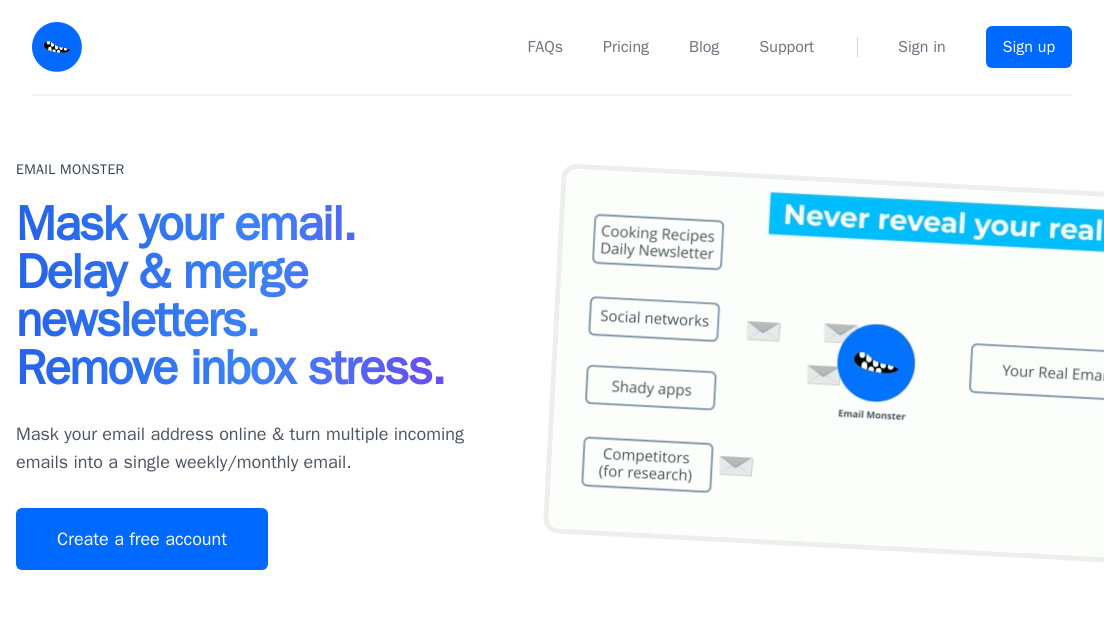 click at bounding box center (0, 0) 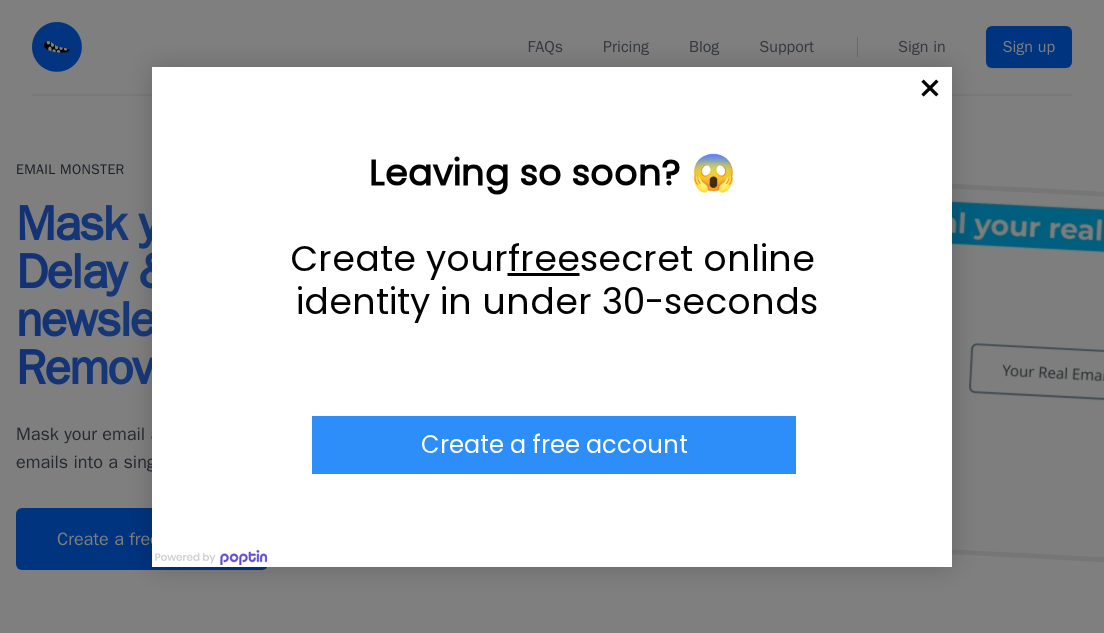 click on "******" at bounding box center (554, 445) 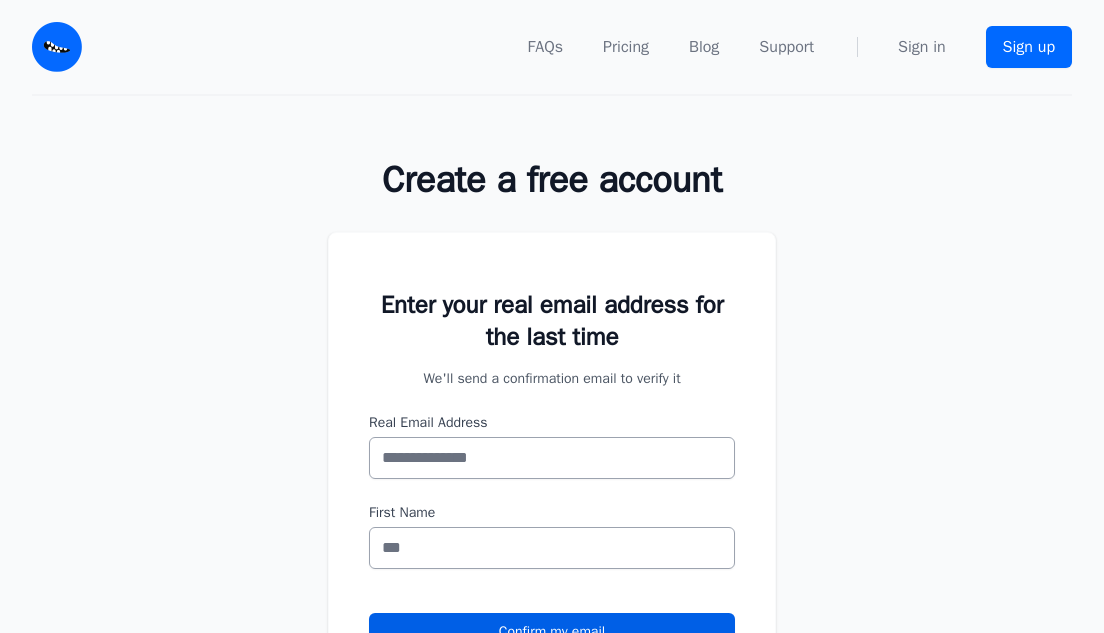 scroll, scrollTop: 0, scrollLeft: 0, axis: both 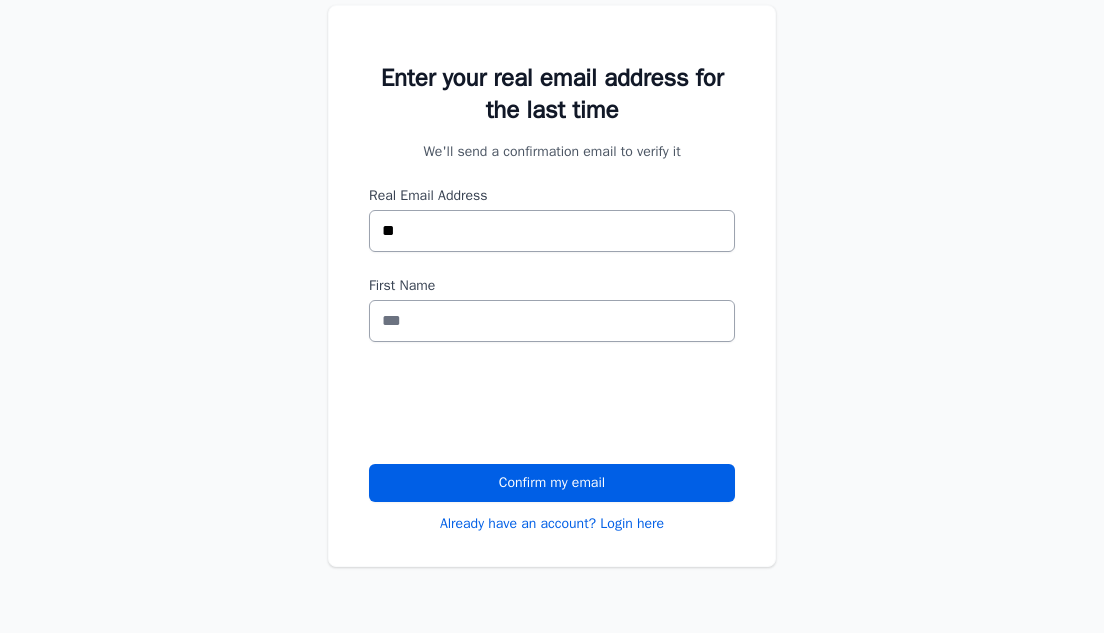 type on "*" 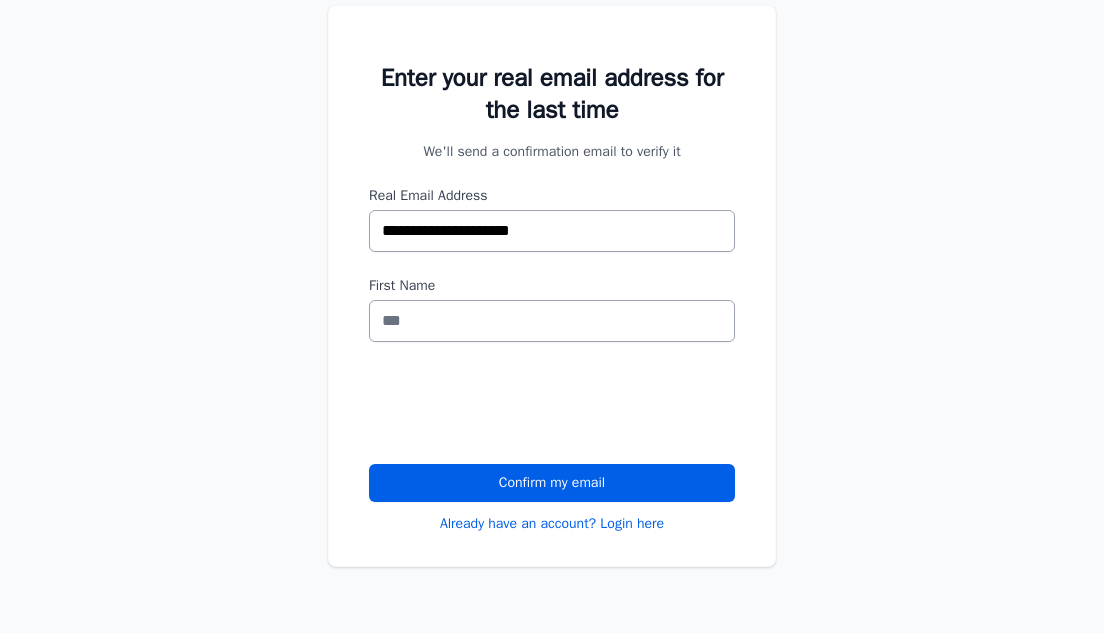 type on "**********" 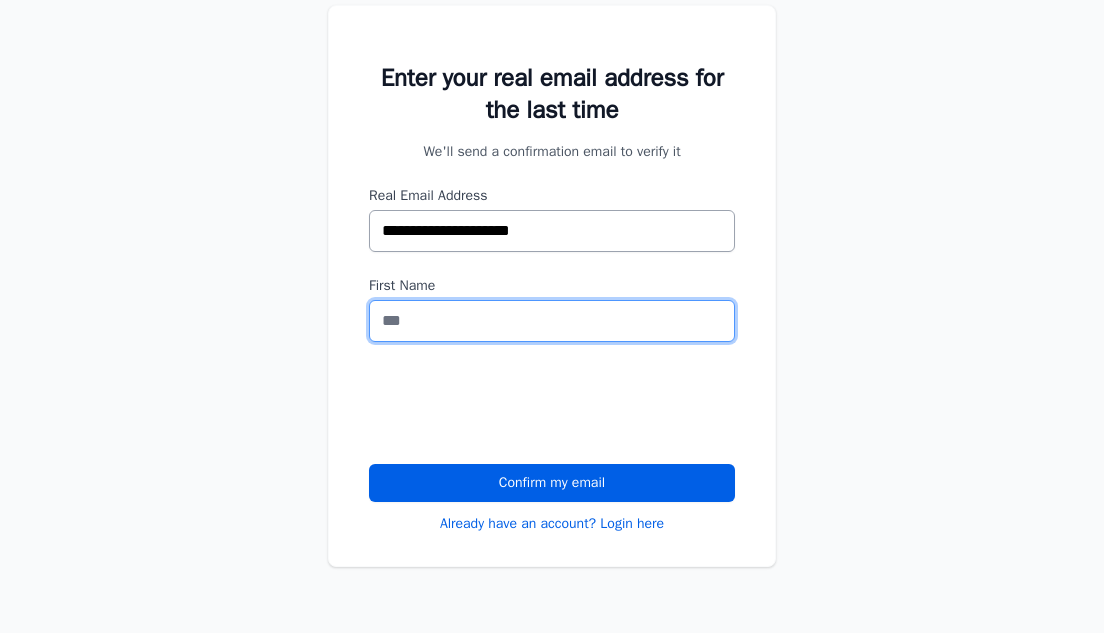 click on "First Name" at bounding box center [552, 321] 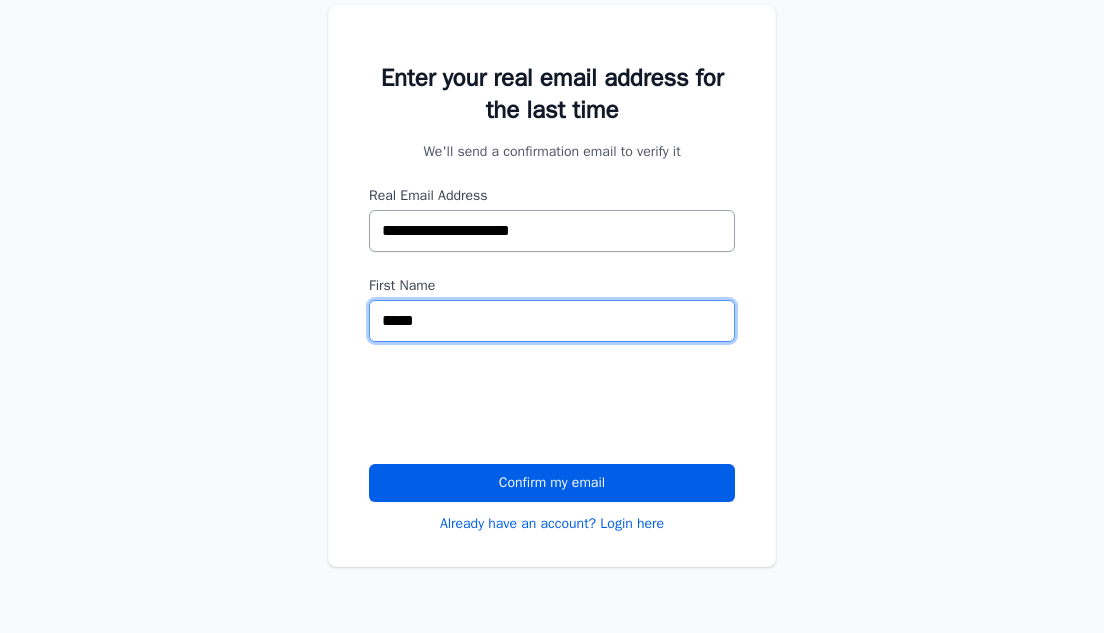 type on "*****" 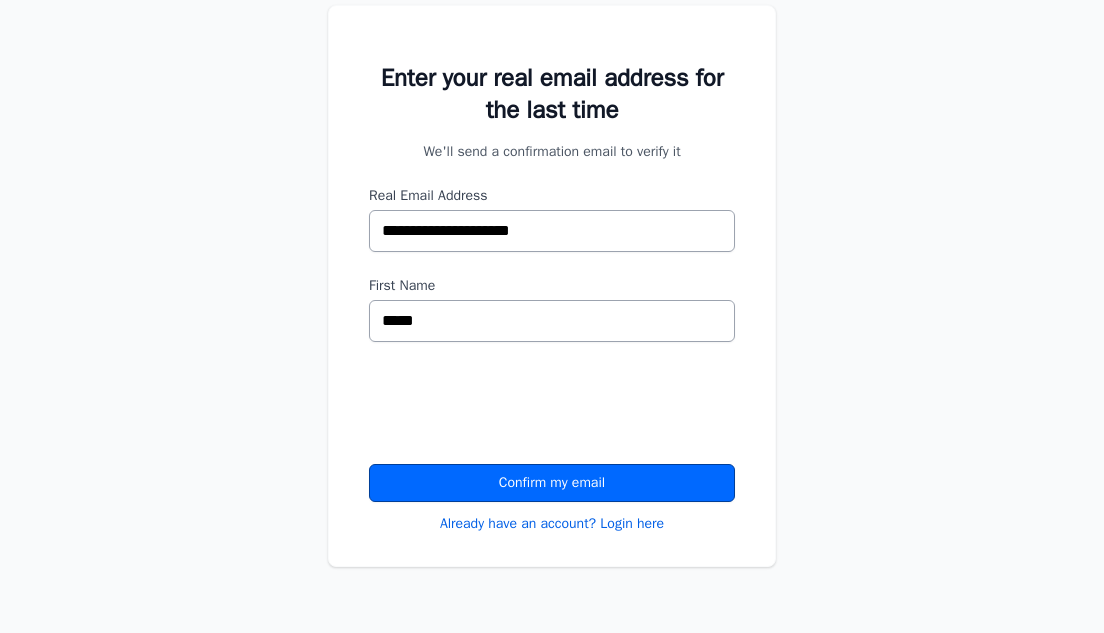 click on "Confirm my email" at bounding box center [552, 483] 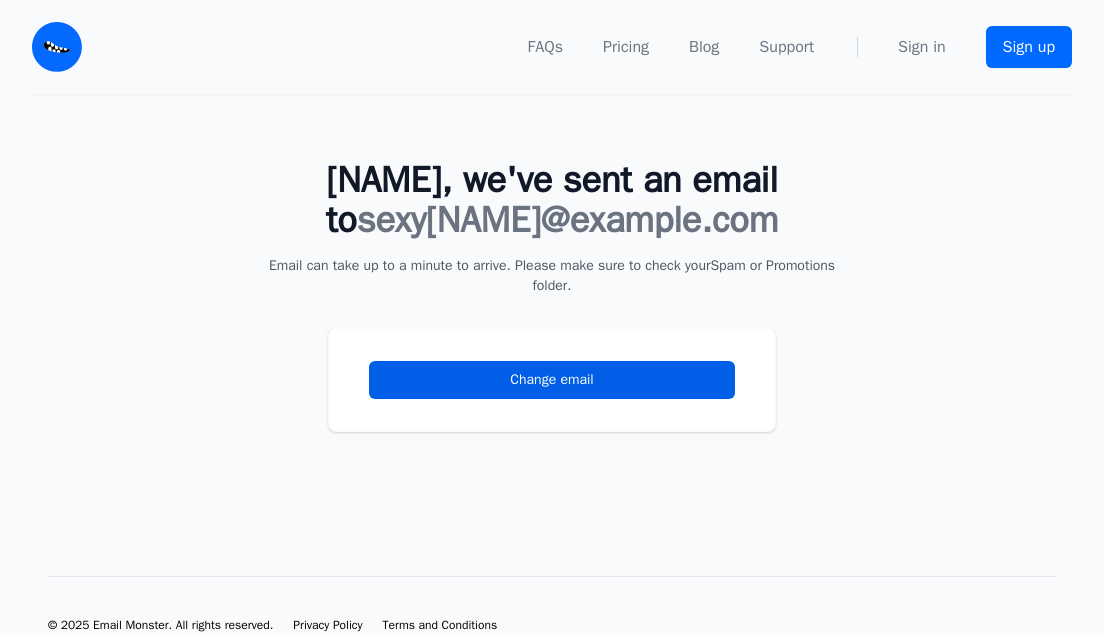scroll, scrollTop: 0, scrollLeft: 0, axis: both 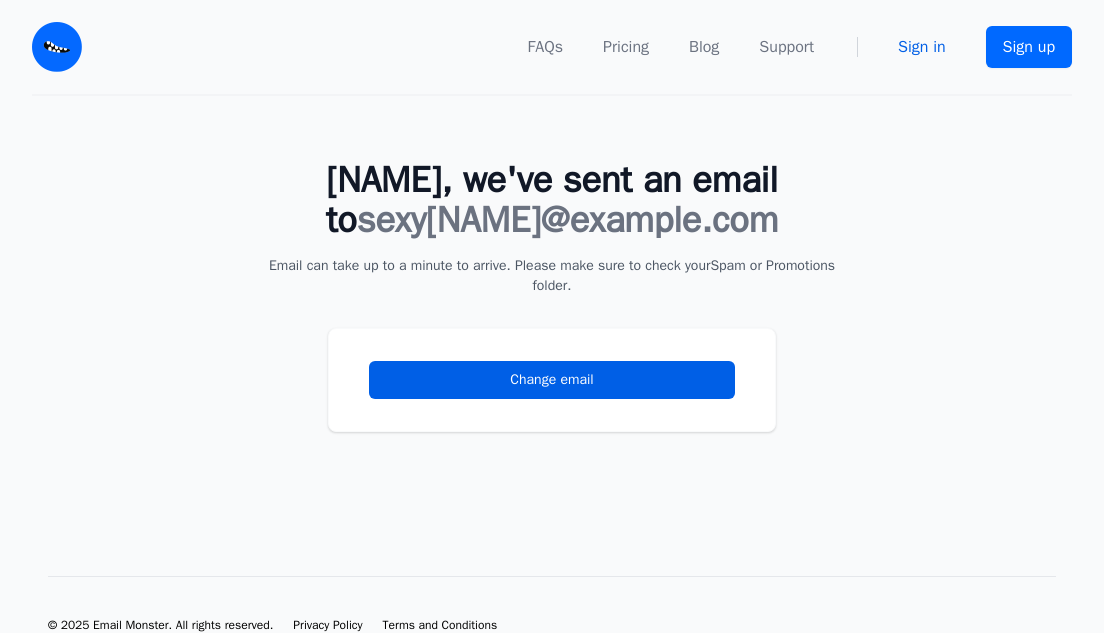 click on "Sign in" at bounding box center [922, 47] 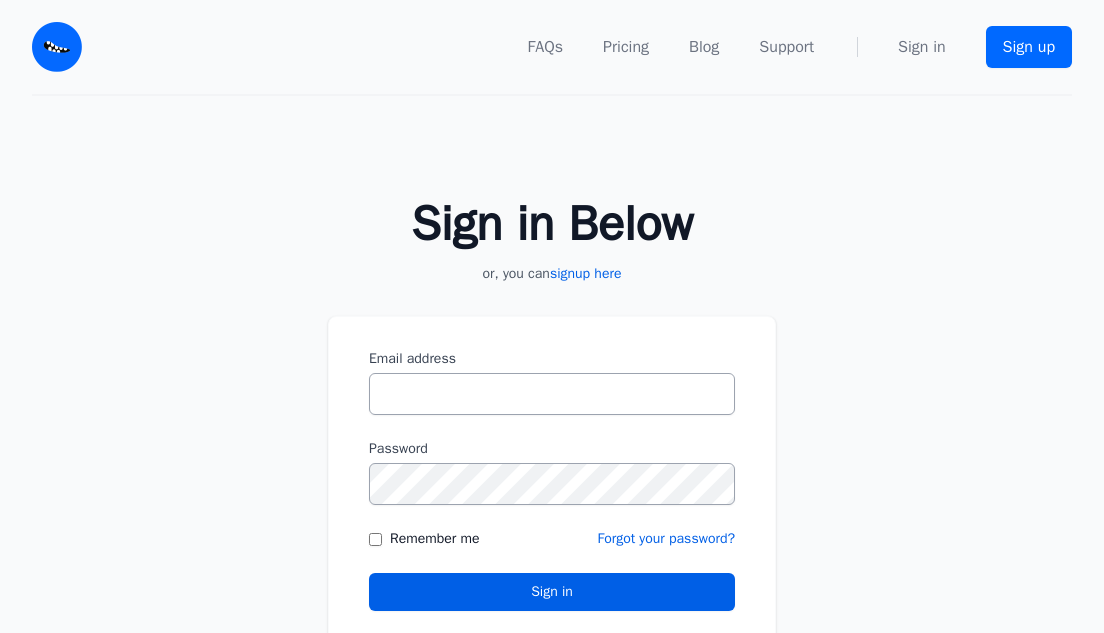 scroll, scrollTop: 0, scrollLeft: 0, axis: both 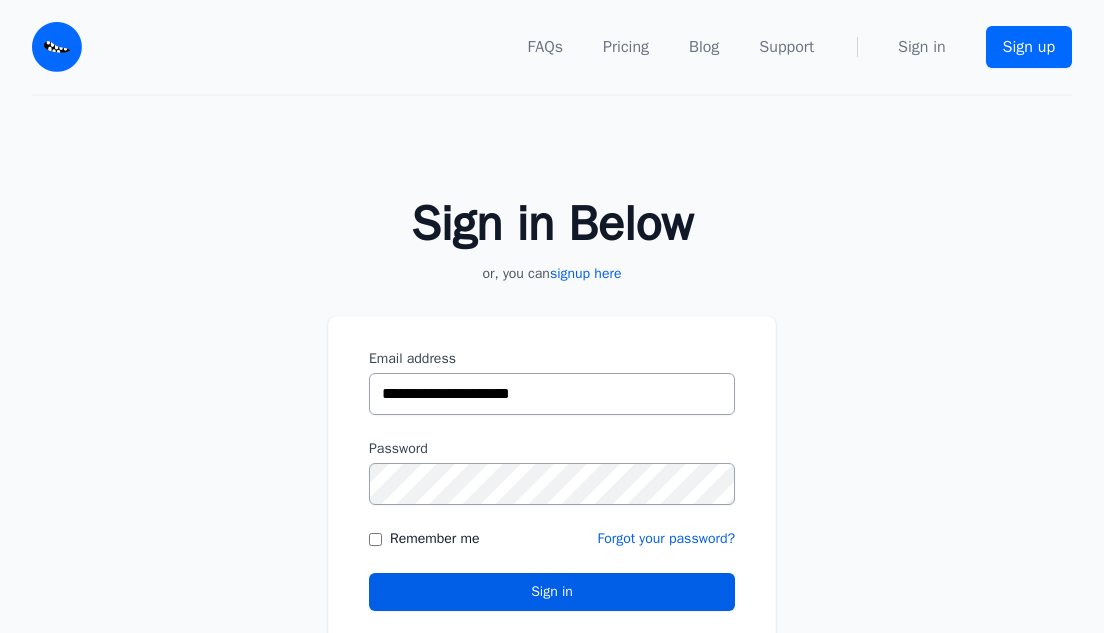 type on "**********" 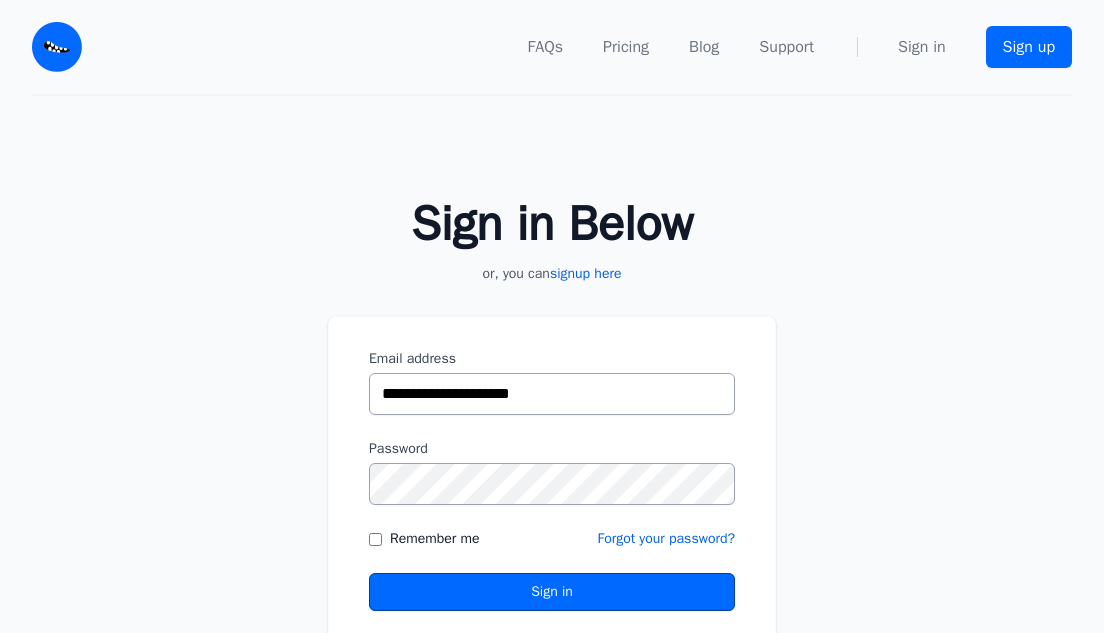 click on "Sign in" at bounding box center (552, 592) 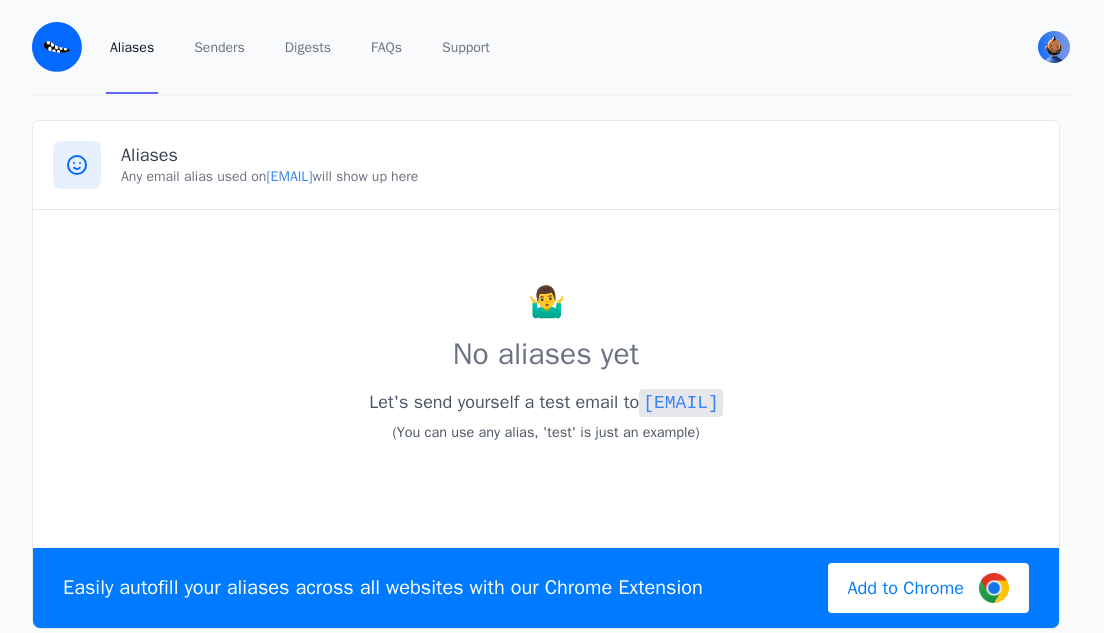 scroll, scrollTop: 0, scrollLeft: 0, axis: both 